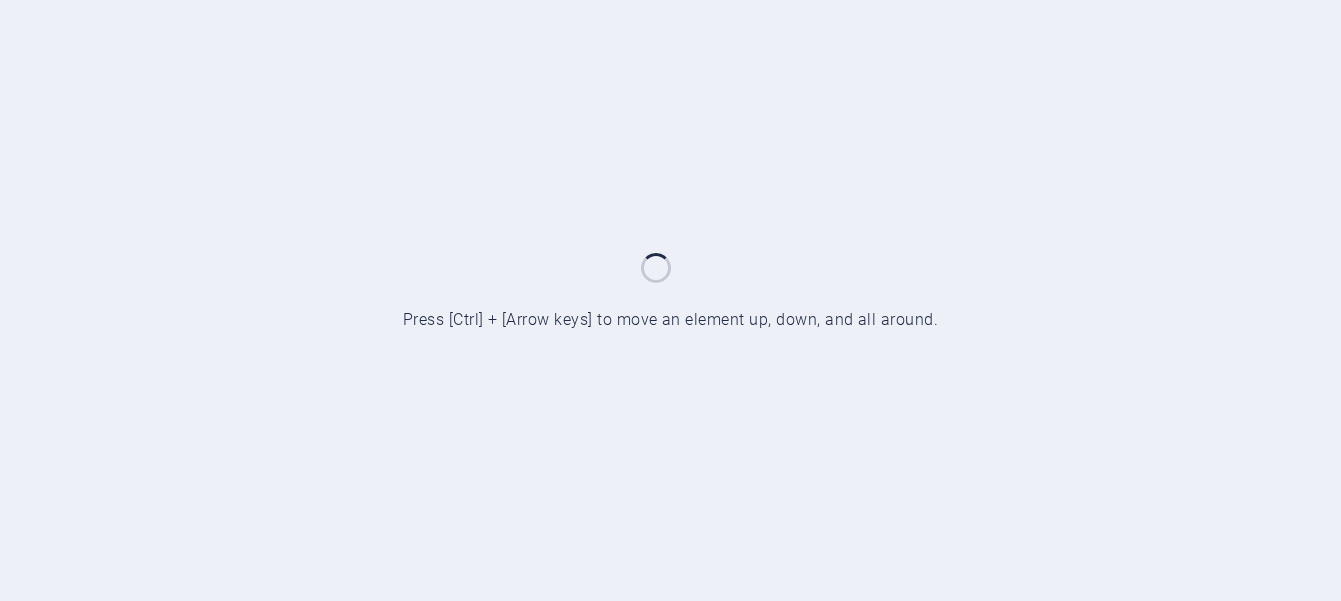 scroll, scrollTop: 0, scrollLeft: 0, axis: both 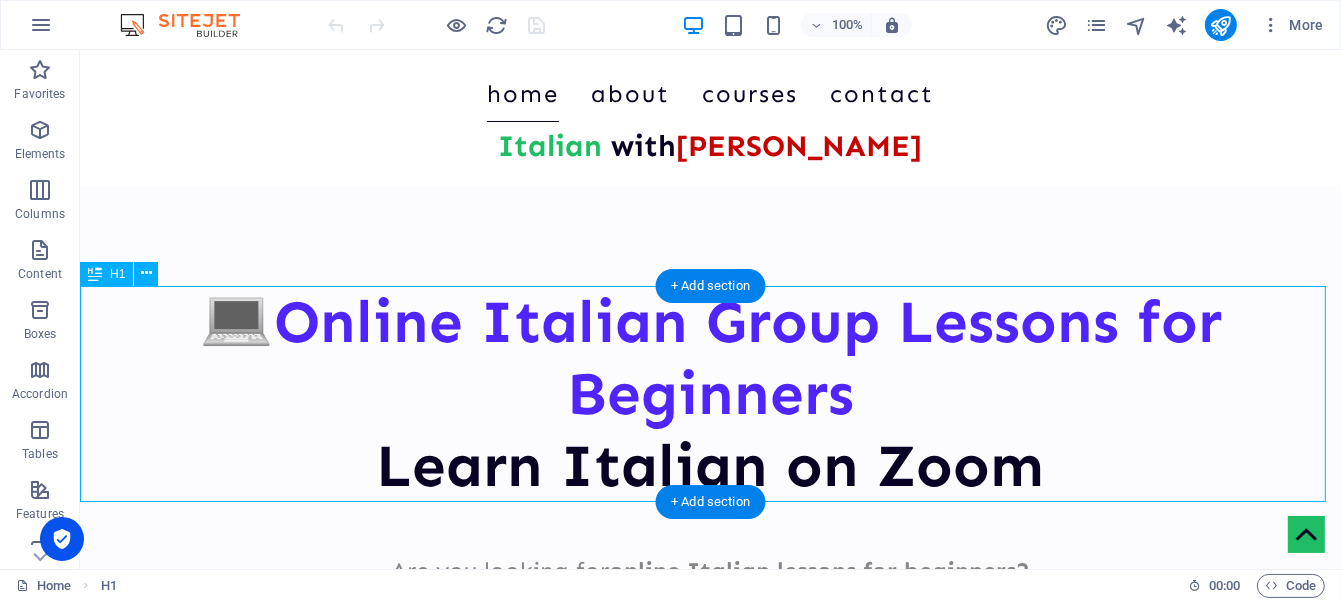 click on "💻  Online Italian Group Lessons for Beginners  Learn Italian on Zoom" at bounding box center [709, 394] 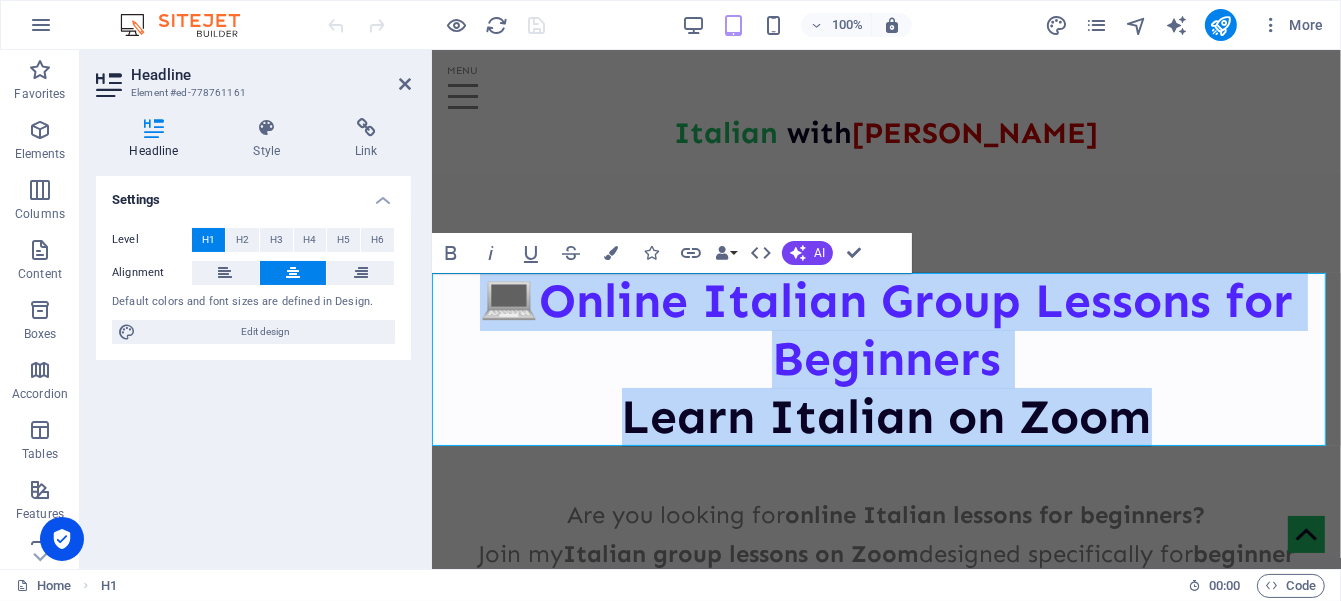 click on "Online Italian Group Lessons for Beginners  Learn Italian on Zoom" at bounding box center (916, 358) 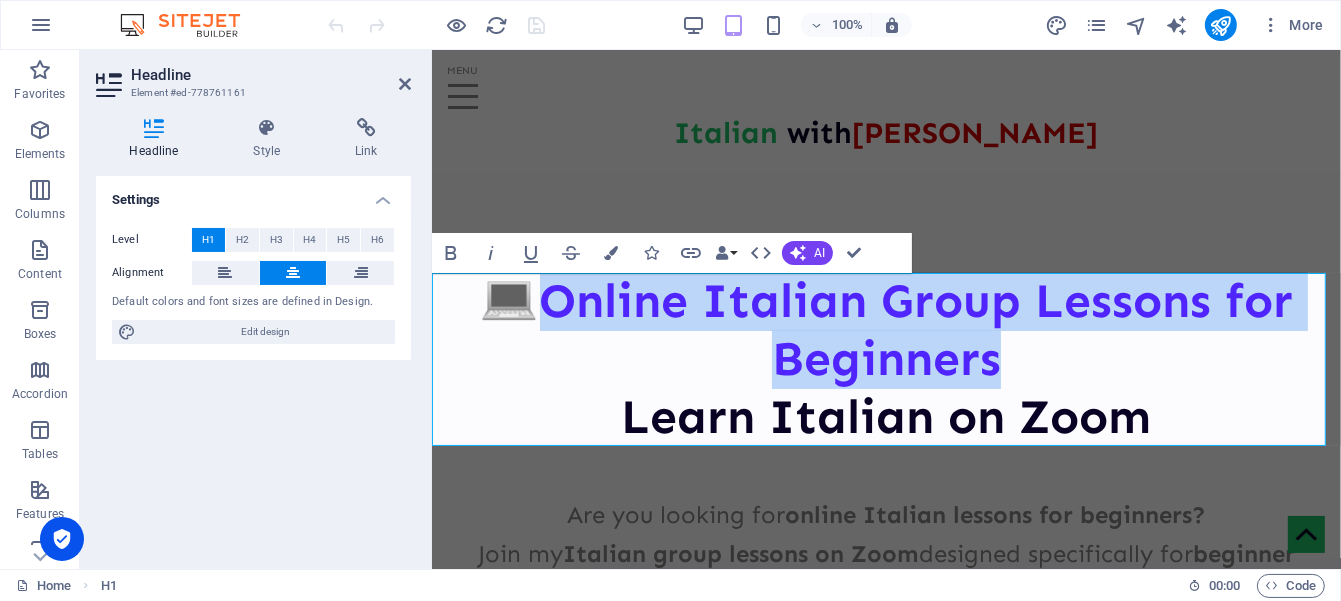 drag, startPoint x: 549, startPoint y: 304, endPoint x: 989, endPoint y: 346, distance: 442 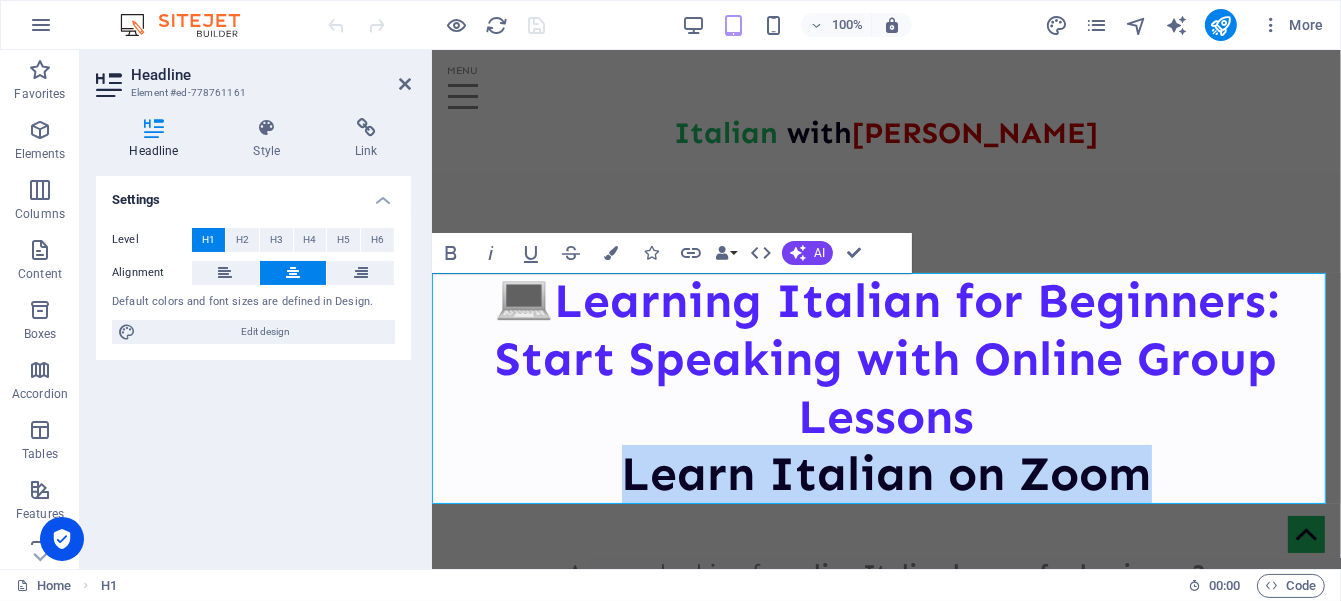 drag, startPoint x: 1143, startPoint y: 484, endPoint x: 574, endPoint y: 492, distance: 569.0562 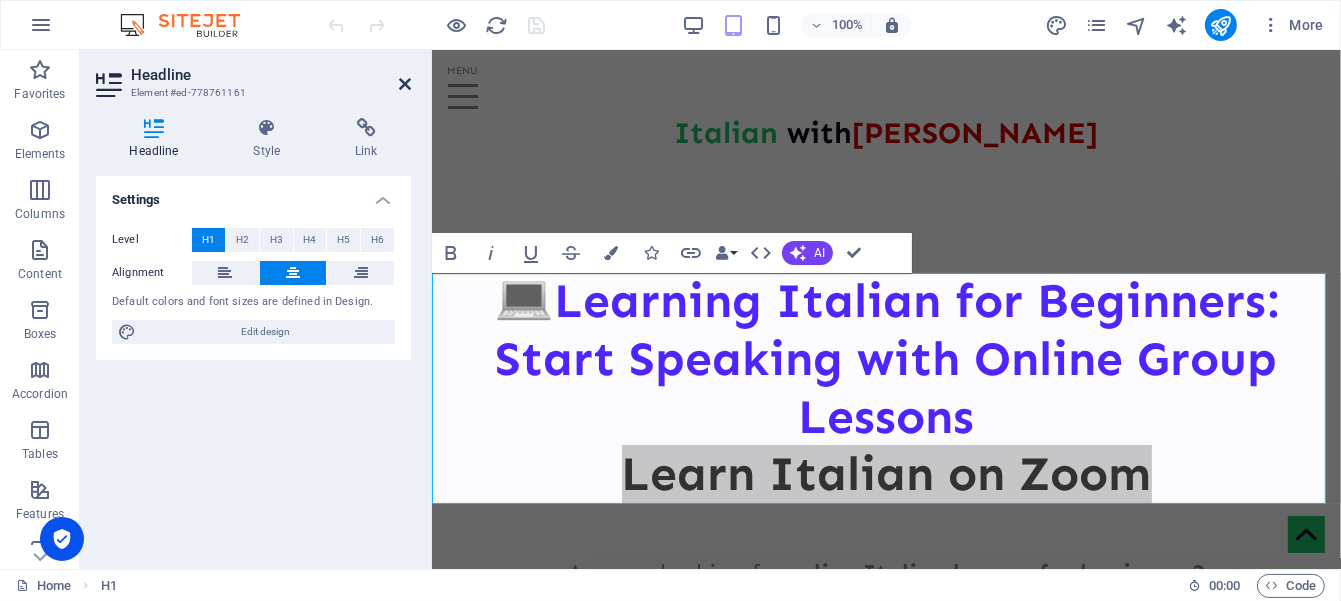 drag, startPoint x: 406, startPoint y: 79, endPoint x: 326, endPoint y: 30, distance: 93.813644 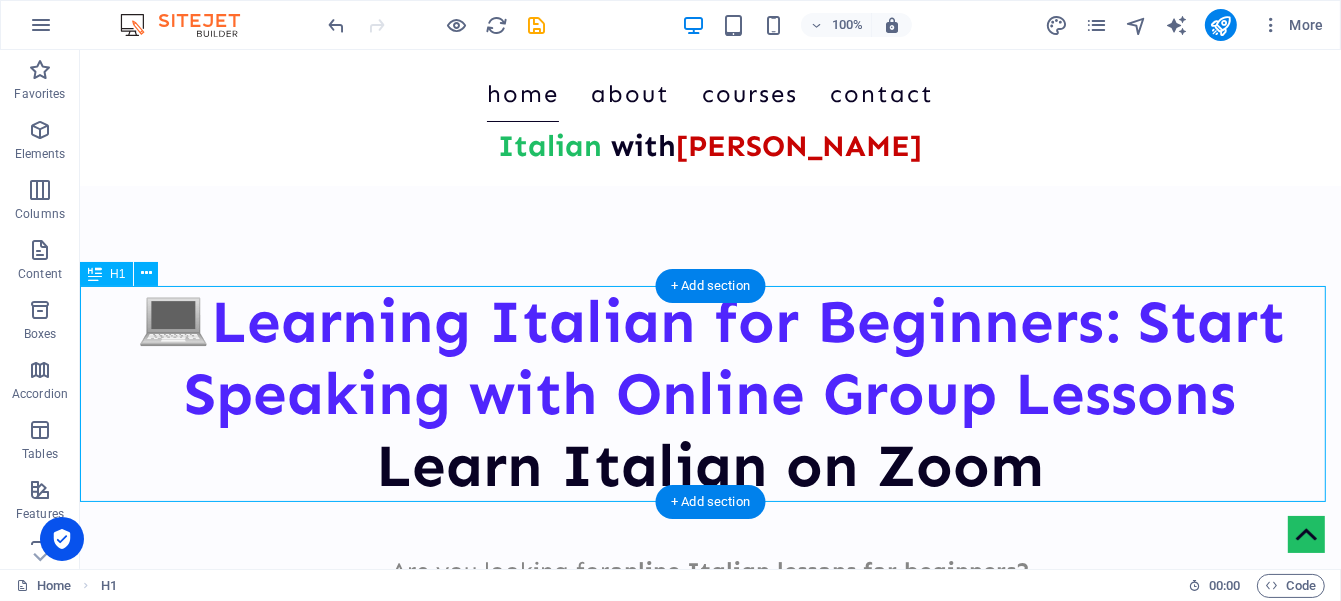 click on "💻  Learning Italian for Beginners: Start Speaking with Online Group Lessons  Learn Italian on Zoom" at bounding box center [709, 394] 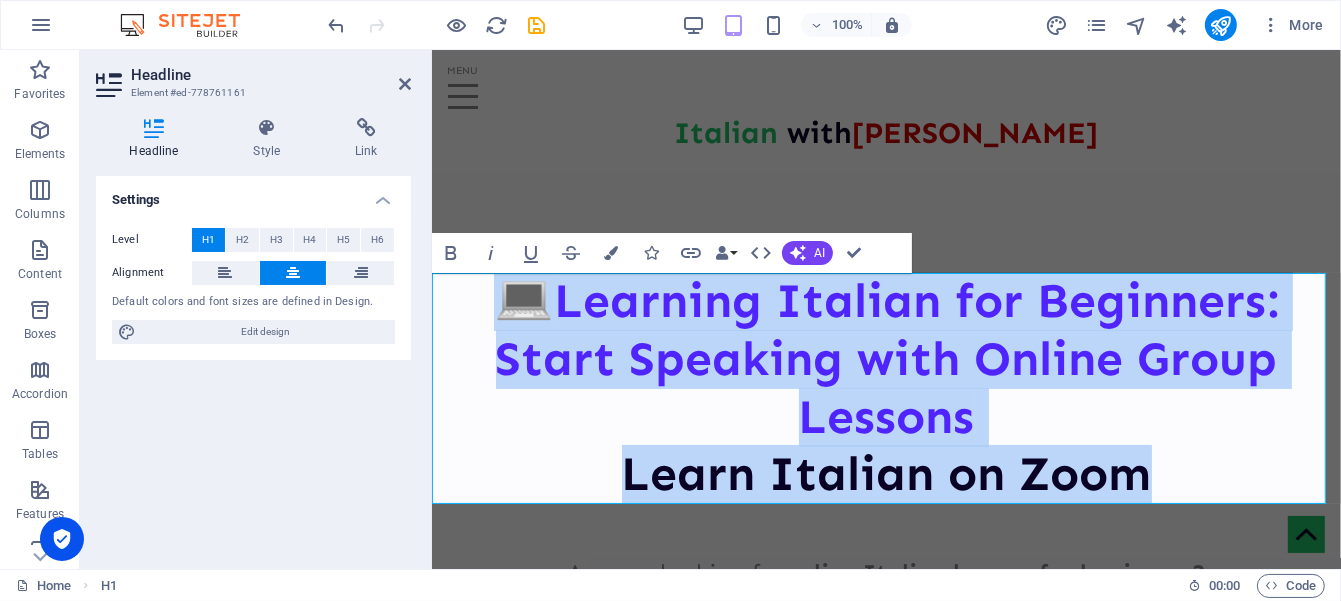 click on "Learning Italian for Beginners: Start Speaking with Online Group Lessons  Learn Italian on Zoom" at bounding box center (887, 387) 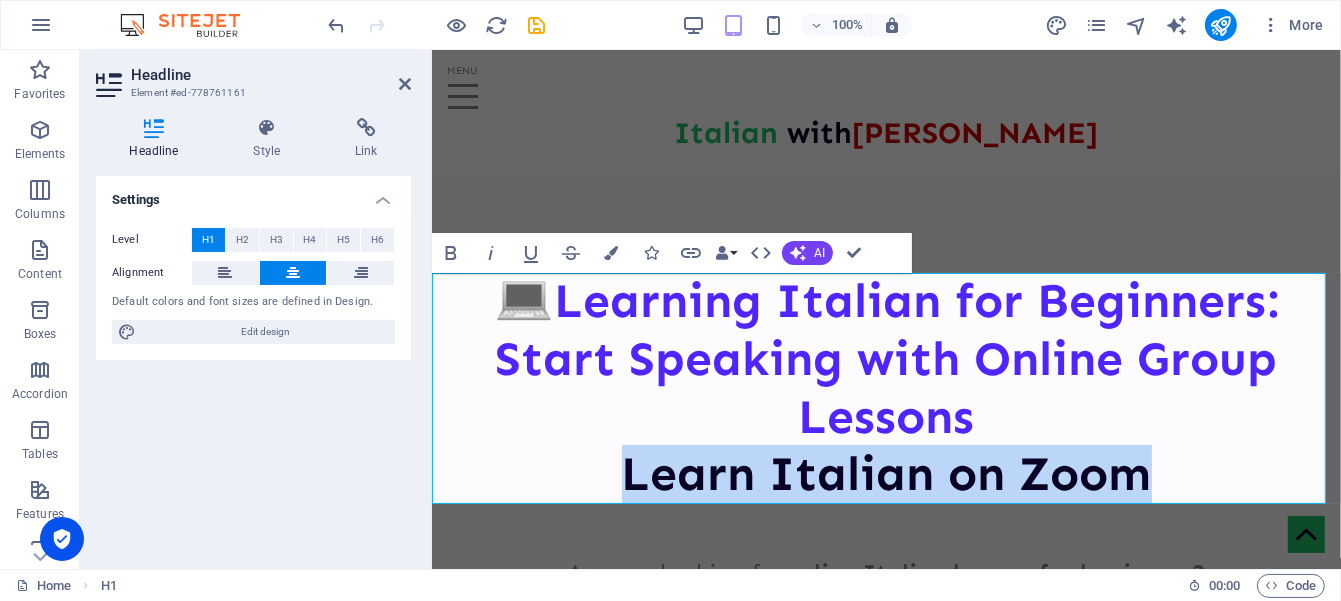 drag, startPoint x: 618, startPoint y: 485, endPoint x: 1169, endPoint y: 452, distance: 551.9873 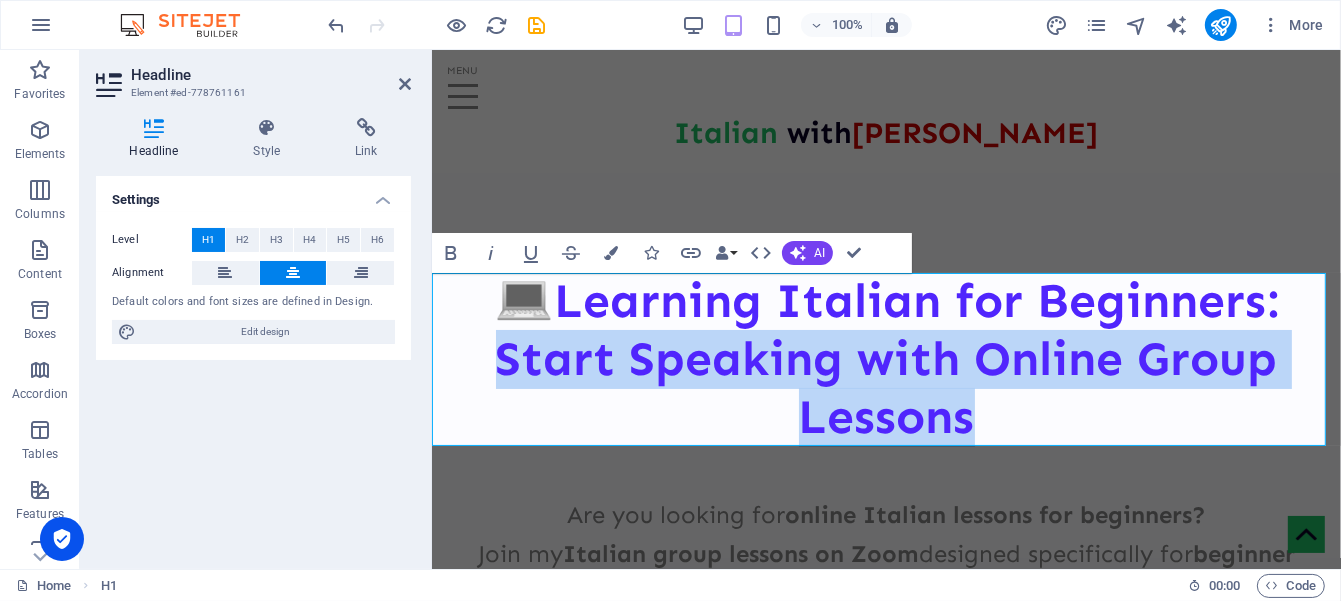 drag, startPoint x: 525, startPoint y: 364, endPoint x: 955, endPoint y: 401, distance: 431.58893 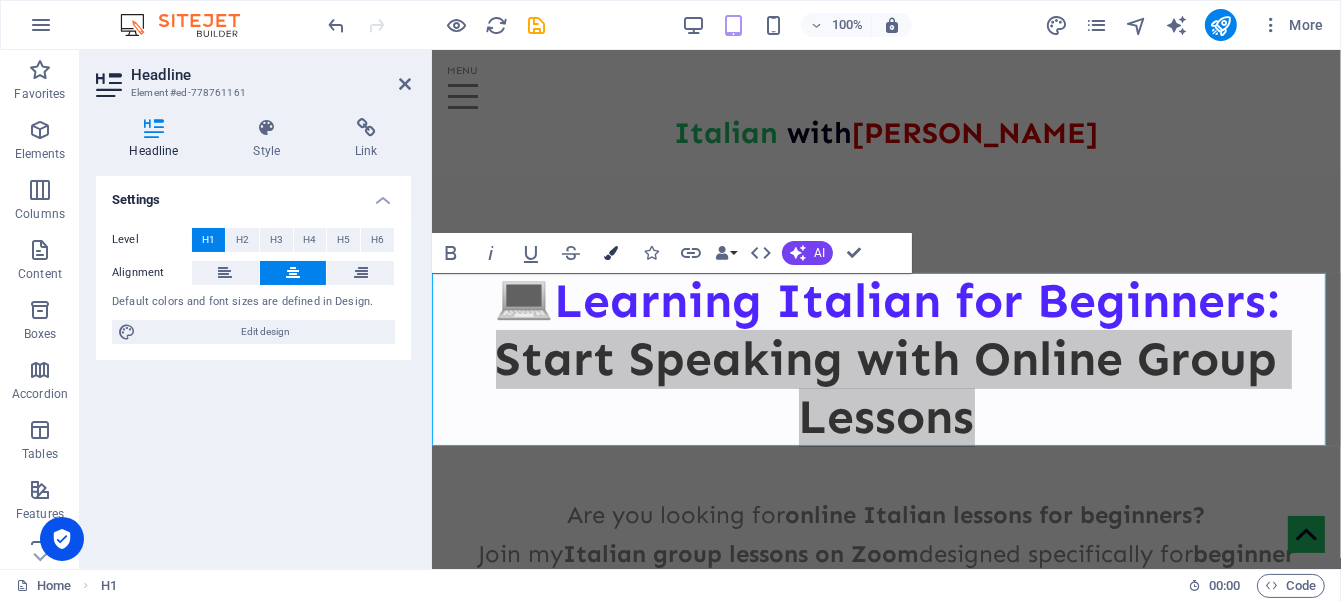 click at bounding box center [611, 253] 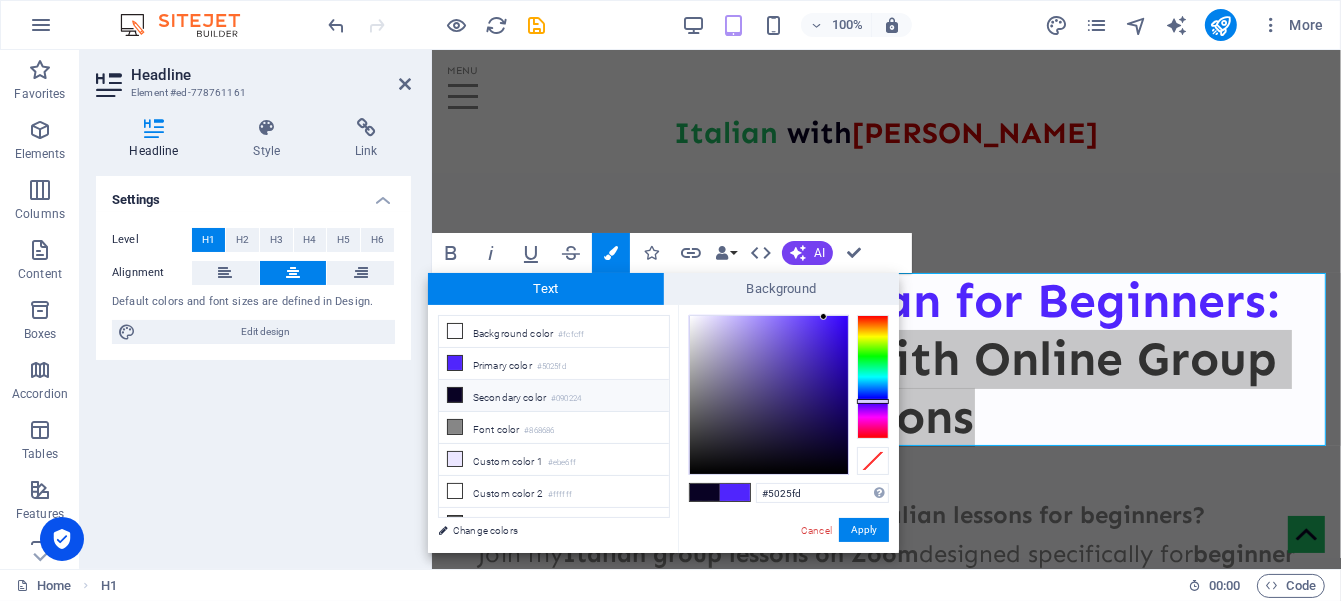 click on "Secondary color
#090224" at bounding box center (554, 396) 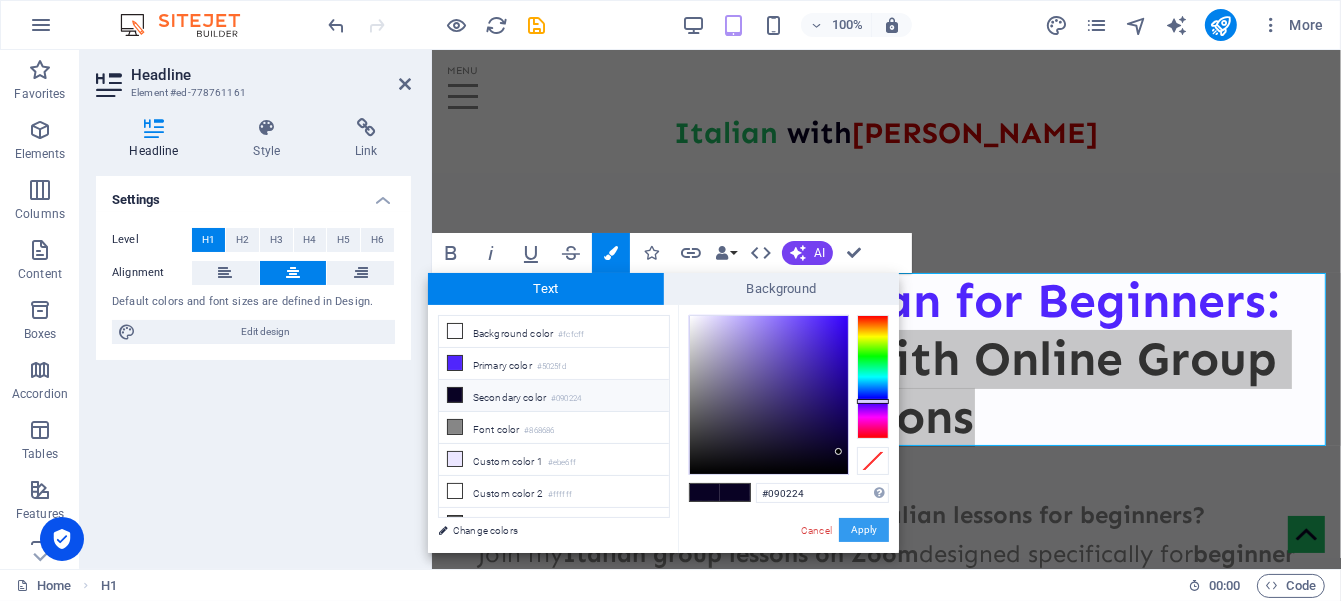 click on "Apply" at bounding box center (864, 530) 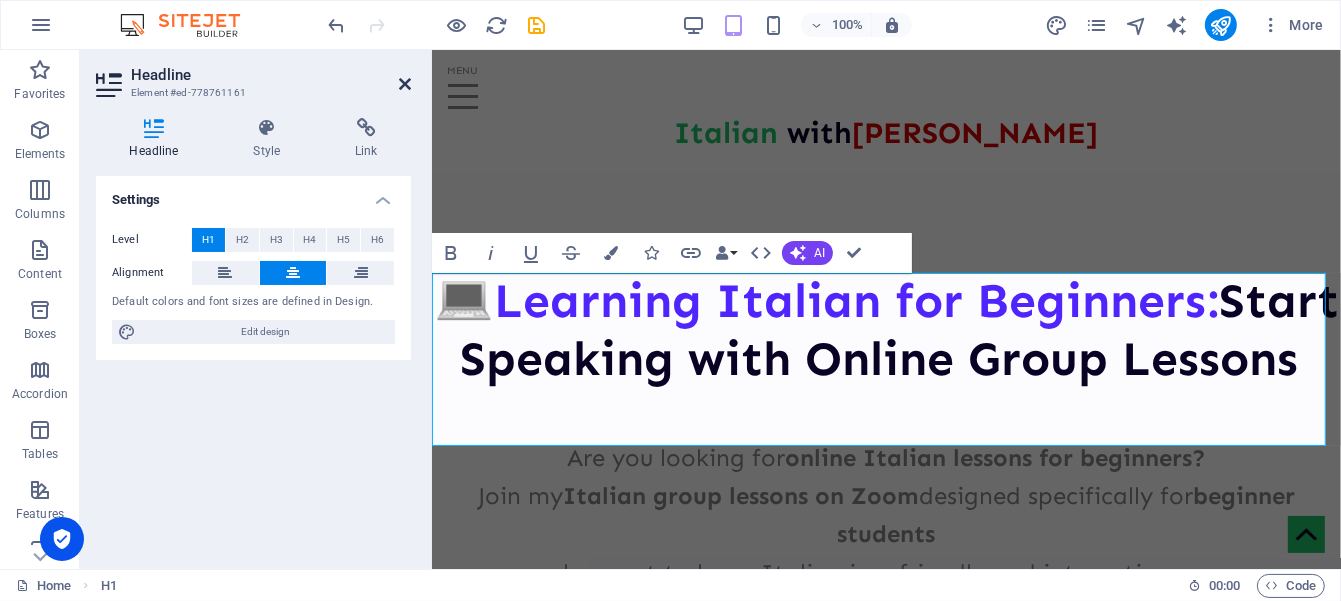 click at bounding box center [405, 84] 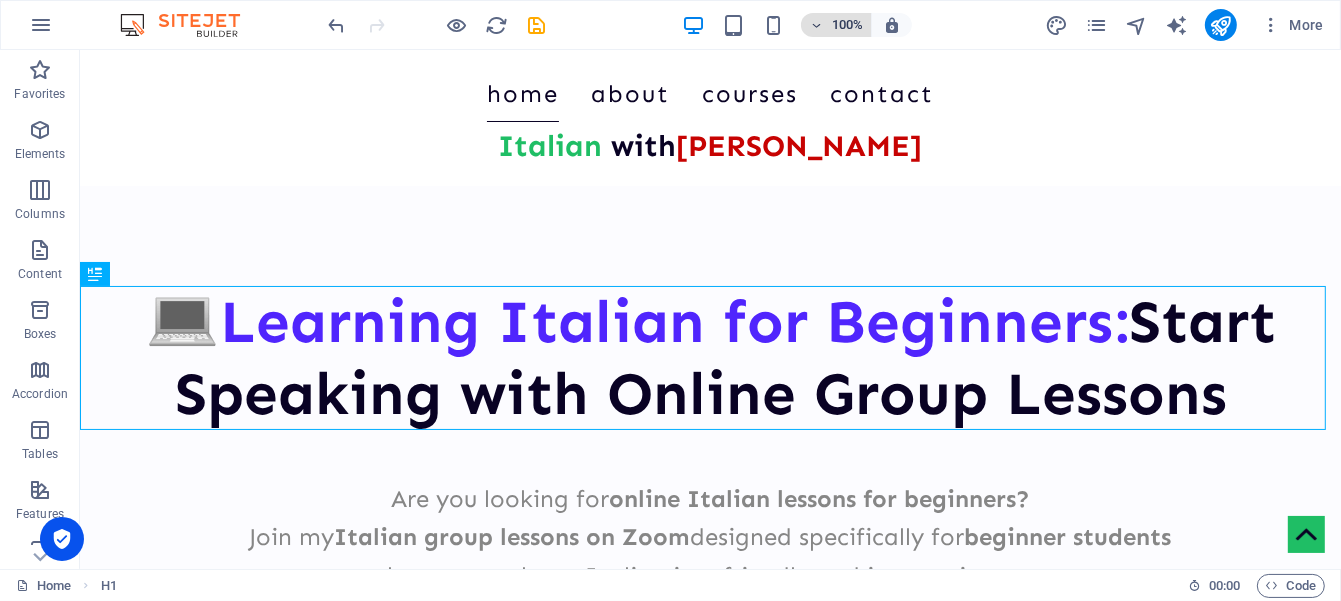 click at bounding box center (816, 25) 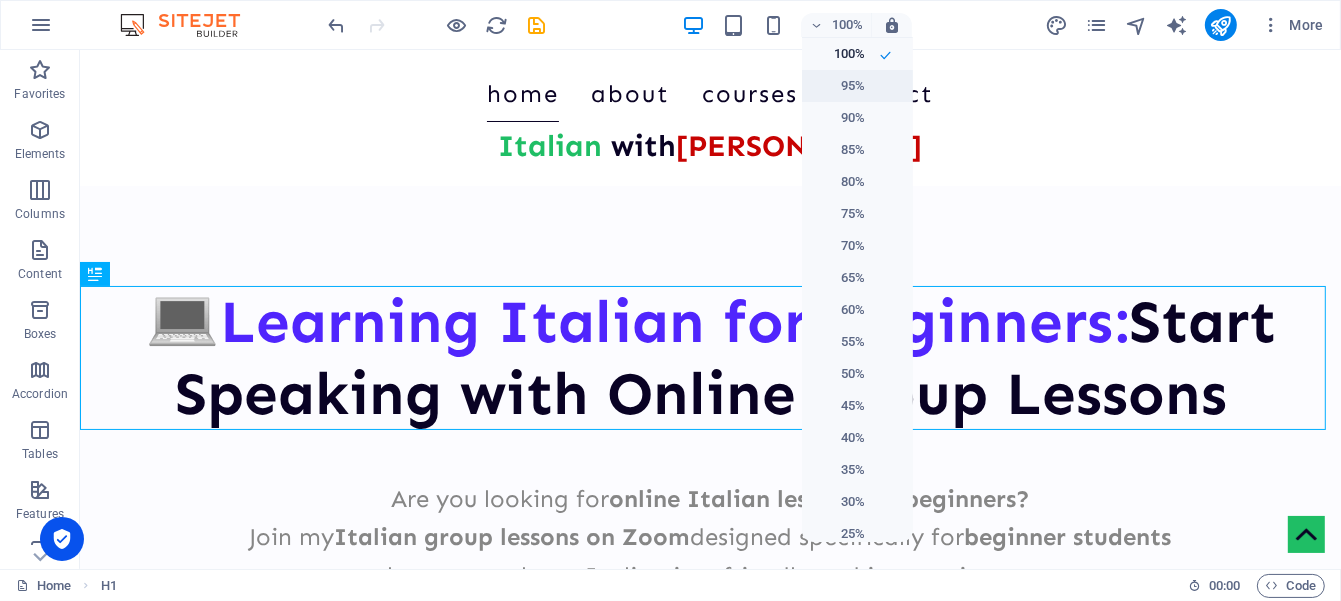 click on "95%" at bounding box center [839, 86] 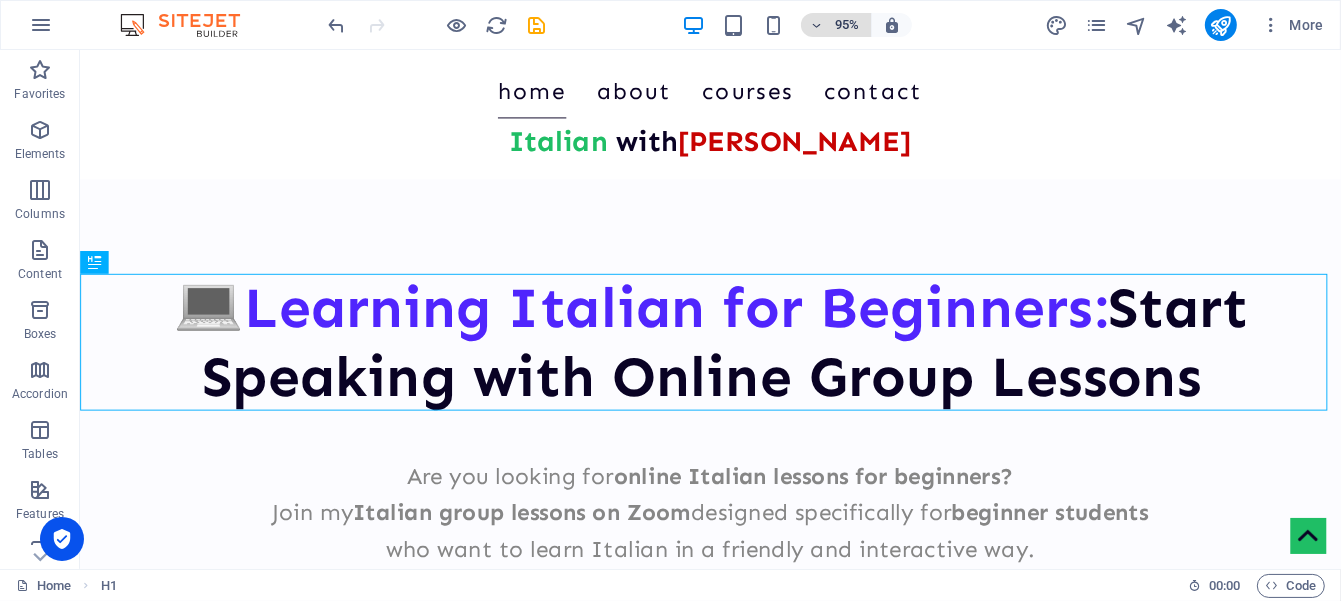 click at bounding box center [816, 25] 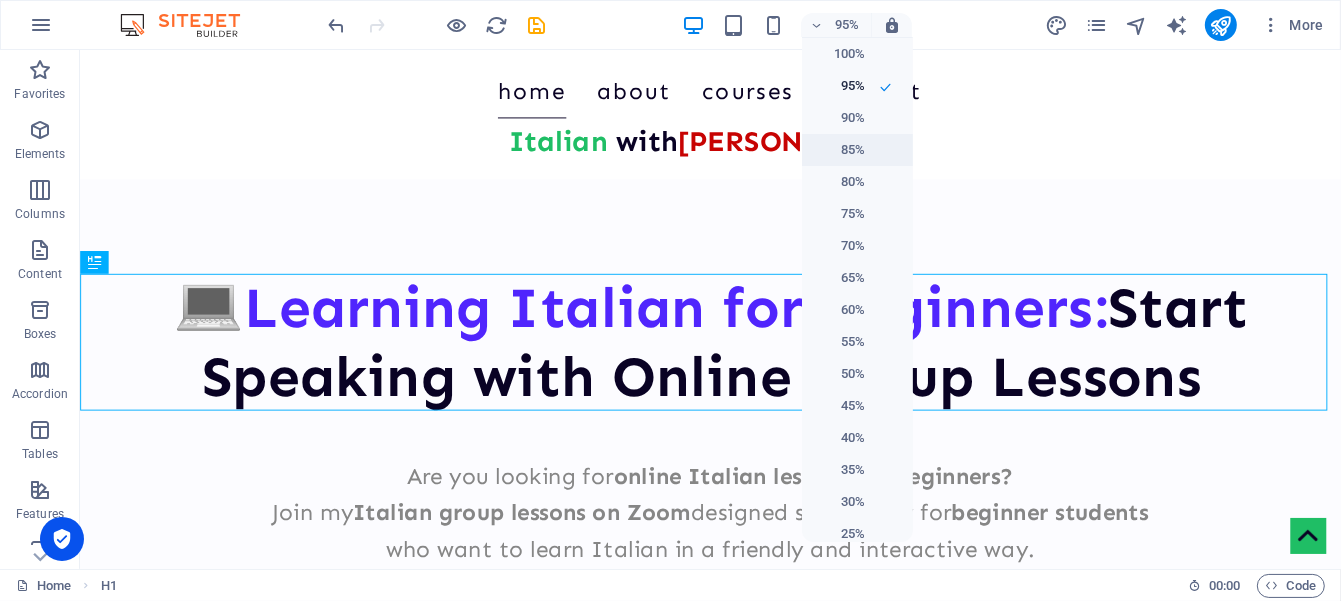 click on "85%" at bounding box center (857, 150) 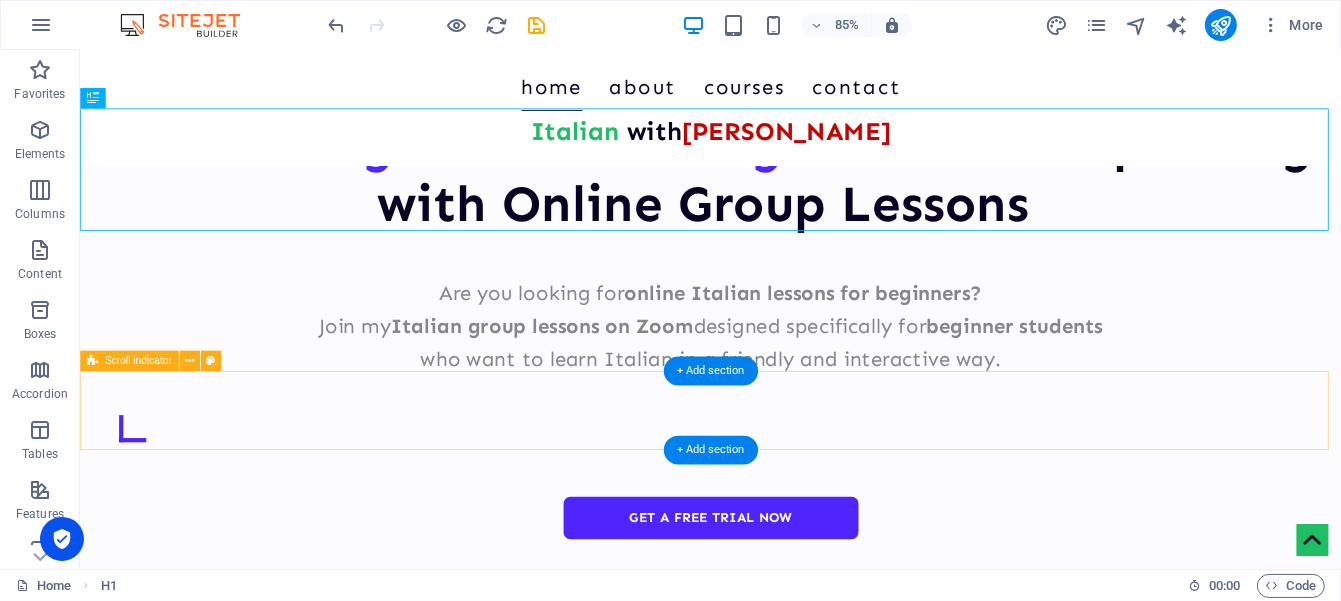scroll, scrollTop: 166, scrollLeft: 0, axis: vertical 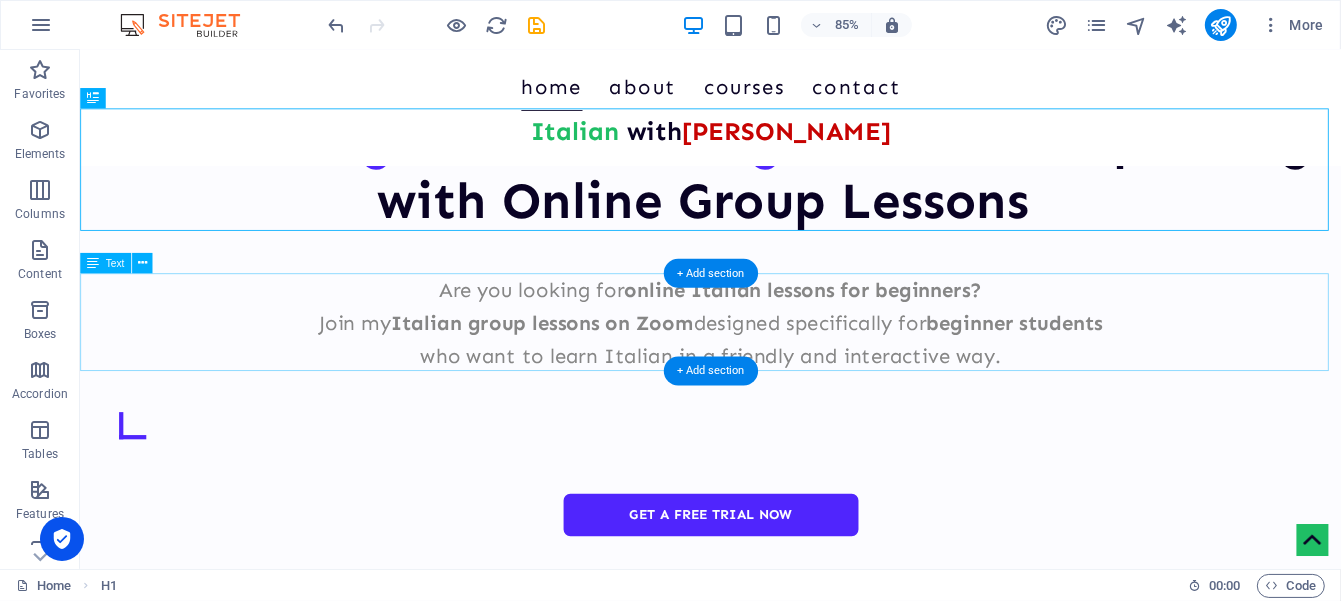 click on "Are you looking for  online Italian lessons for beginners?  Join my  Italian group lessons on Zoom  designed specifically for  beginner students   who want to learn Italian in a friendly and interactive way." at bounding box center (822, 371) 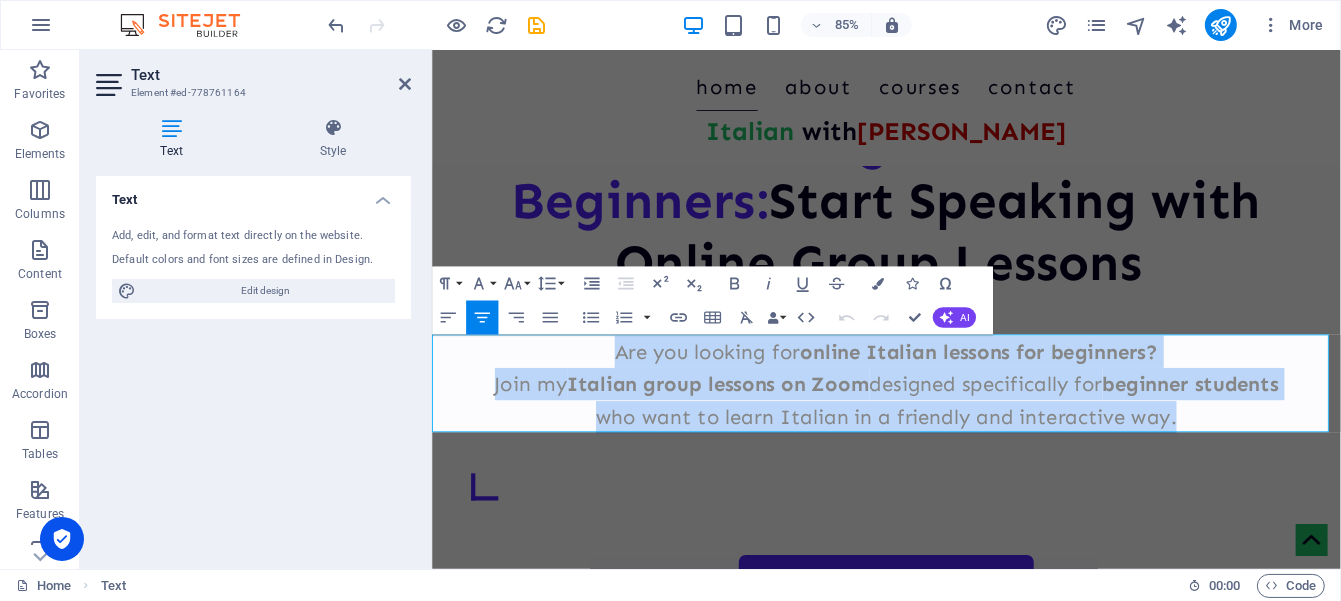 drag, startPoint x: 666, startPoint y: 403, endPoint x: 1320, endPoint y: 478, distance: 658.28644 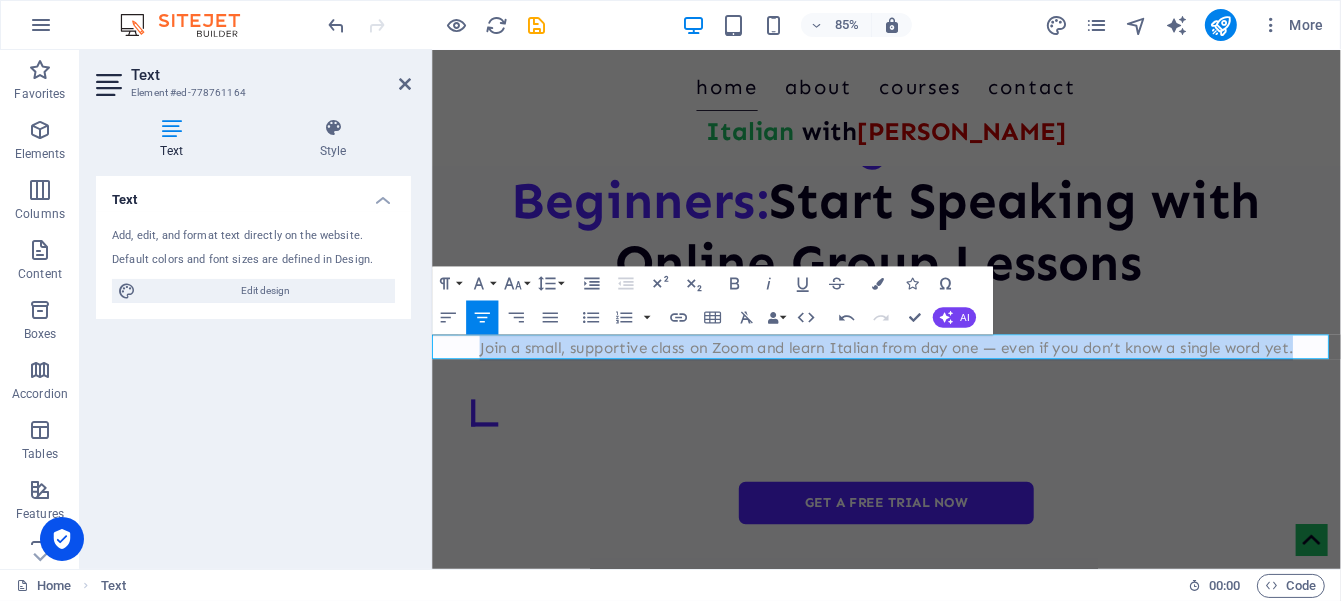 drag, startPoint x: 1418, startPoint y: 408, endPoint x: 820, endPoint y: 439, distance: 598.803 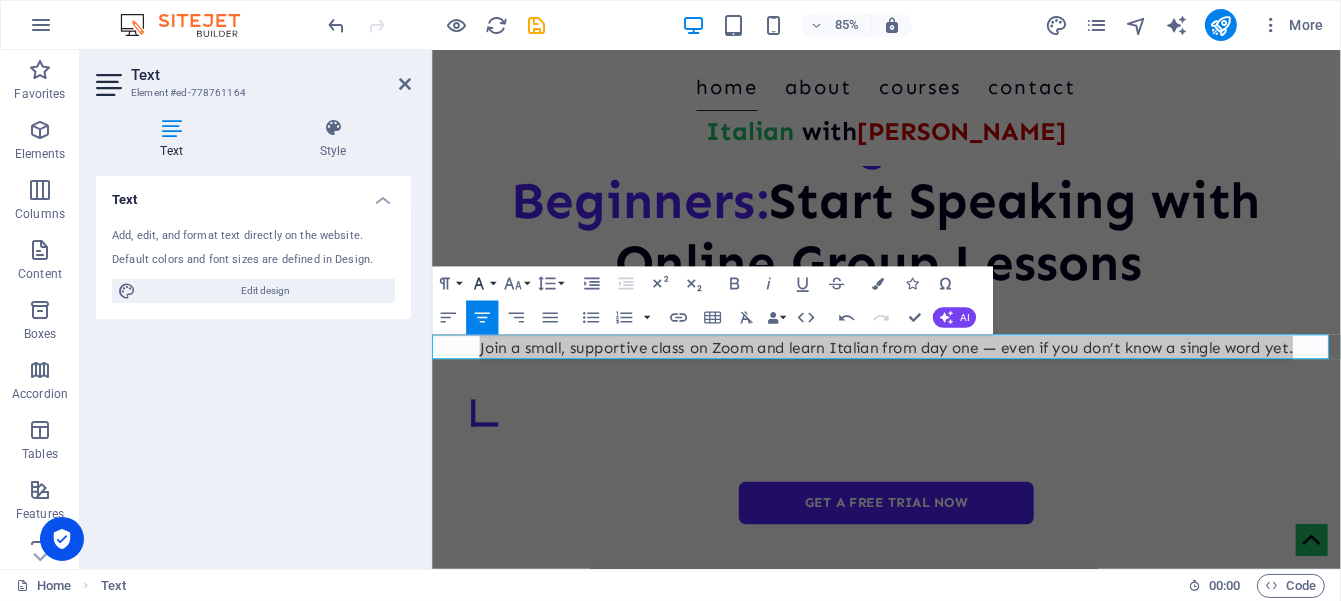 click on "Font Family" at bounding box center (482, 284) 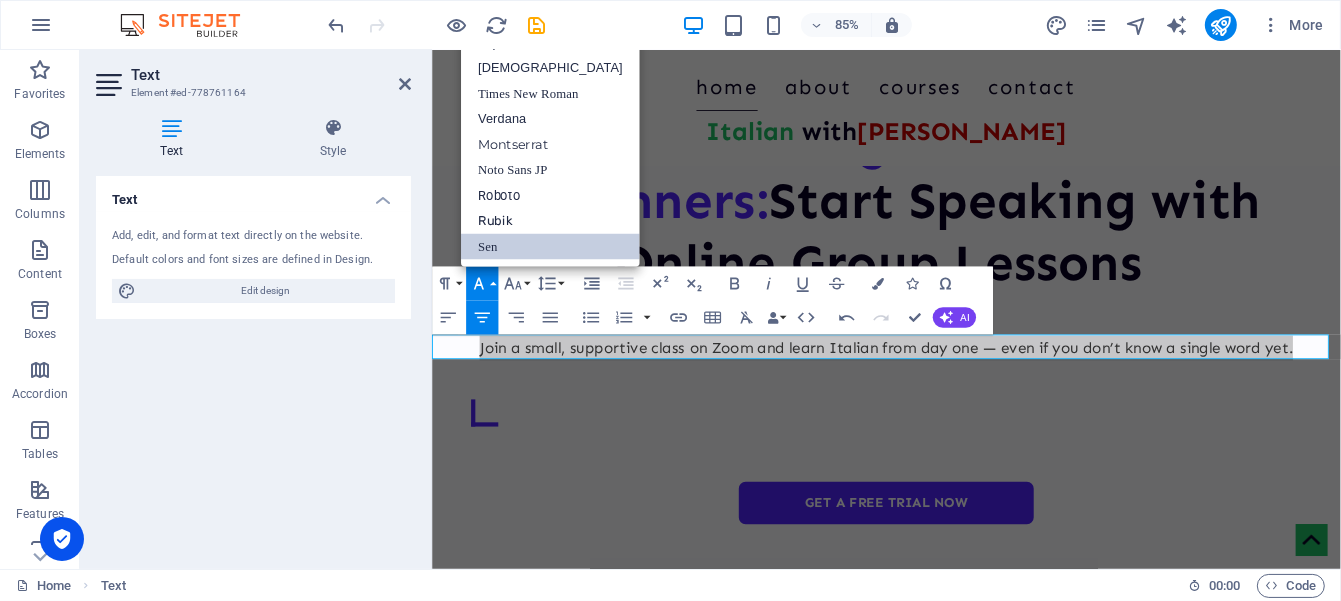 scroll, scrollTop: 71, scrollLeft: 0, axis: vertical 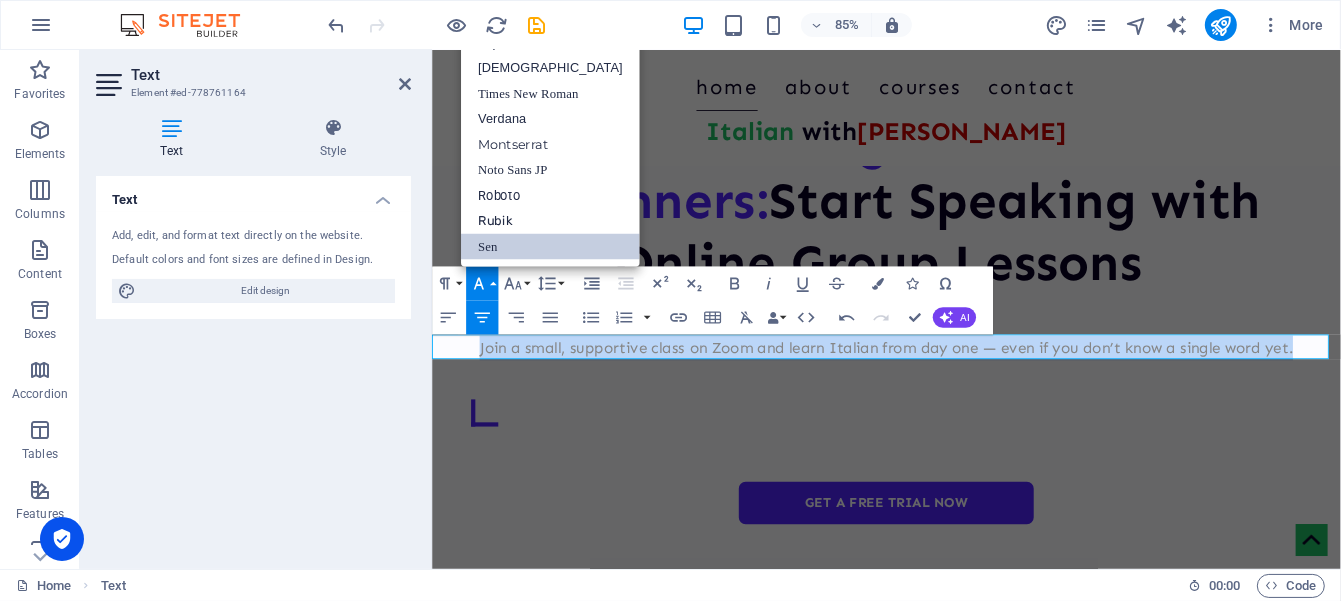 click on "Sen" at bounding box center [550, 248] 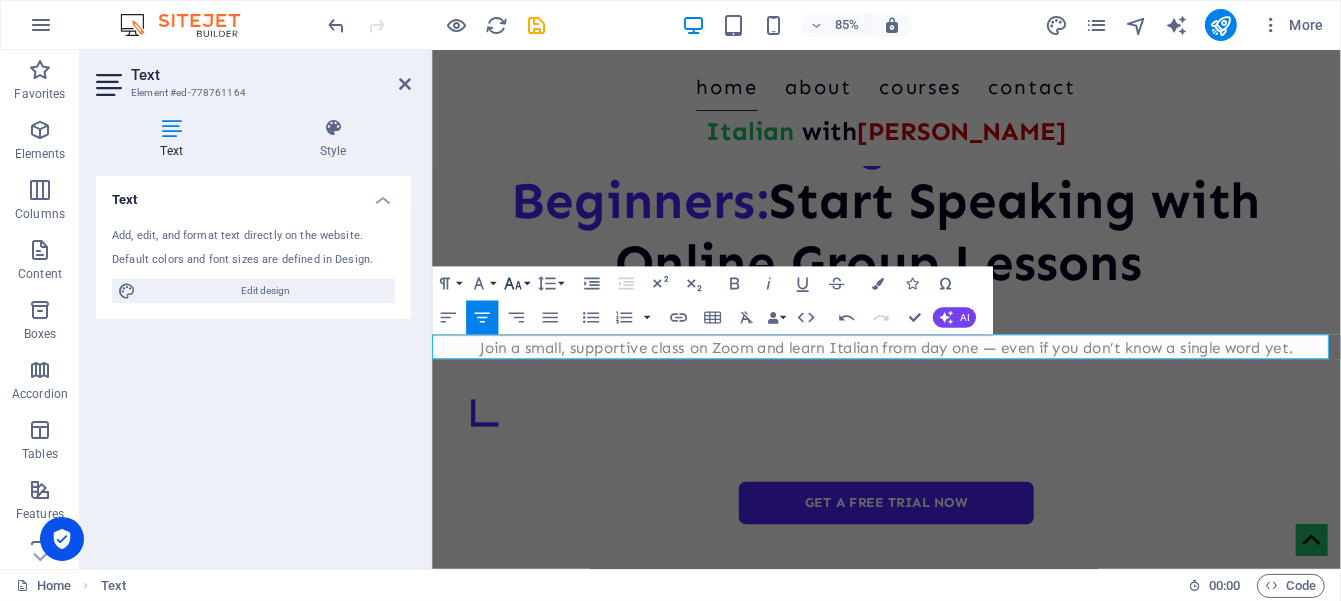 click on "Font Size" at bounding box center [516, 284] 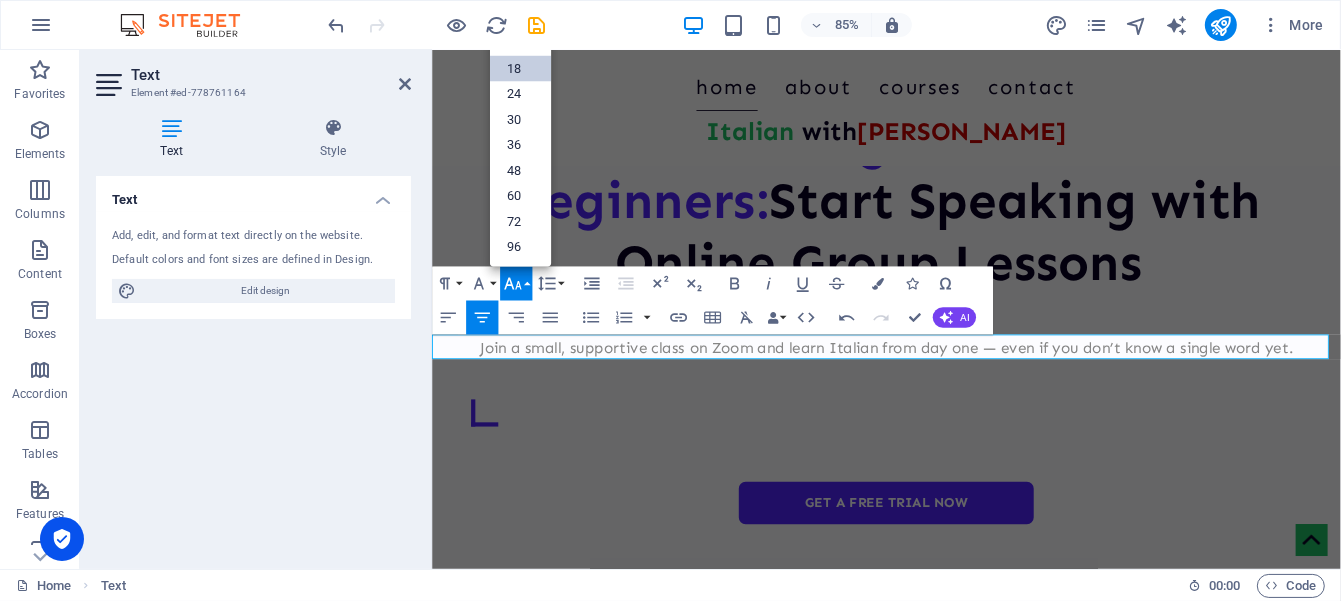 scroll, scrollTop: 160, scrollLeft: 0, axis: vertical 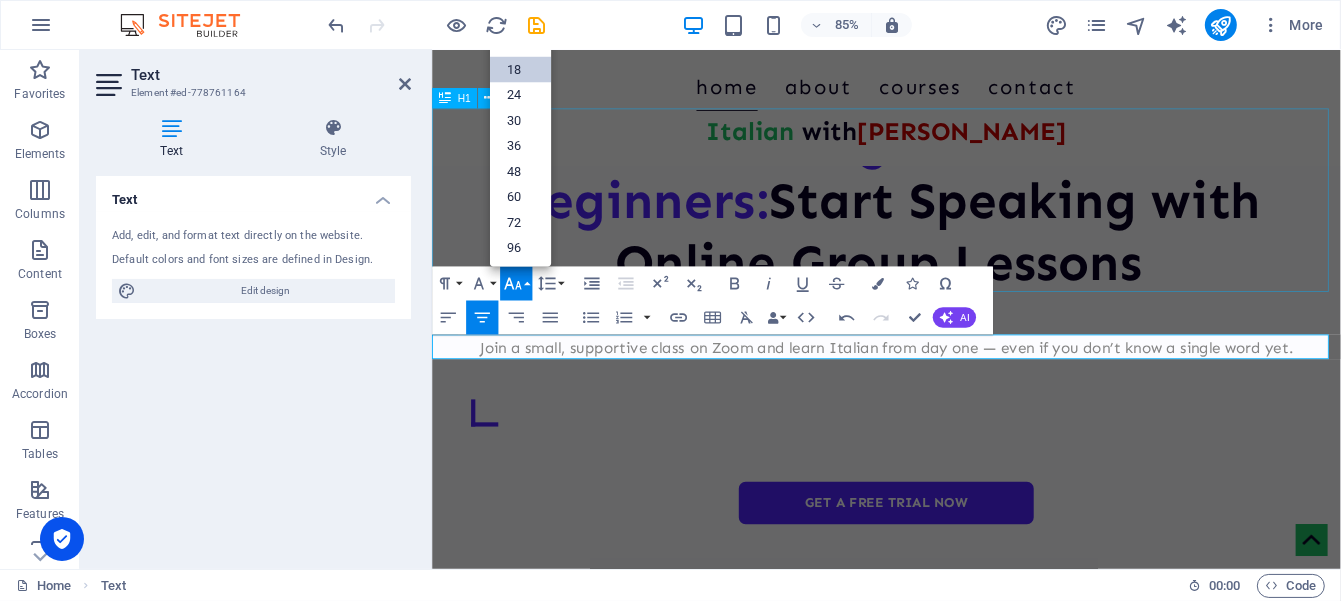 click on "💻  Learning Italian for Beginners:  Start Speaking with Online Group Lessons" at bounding box center (965, 228) 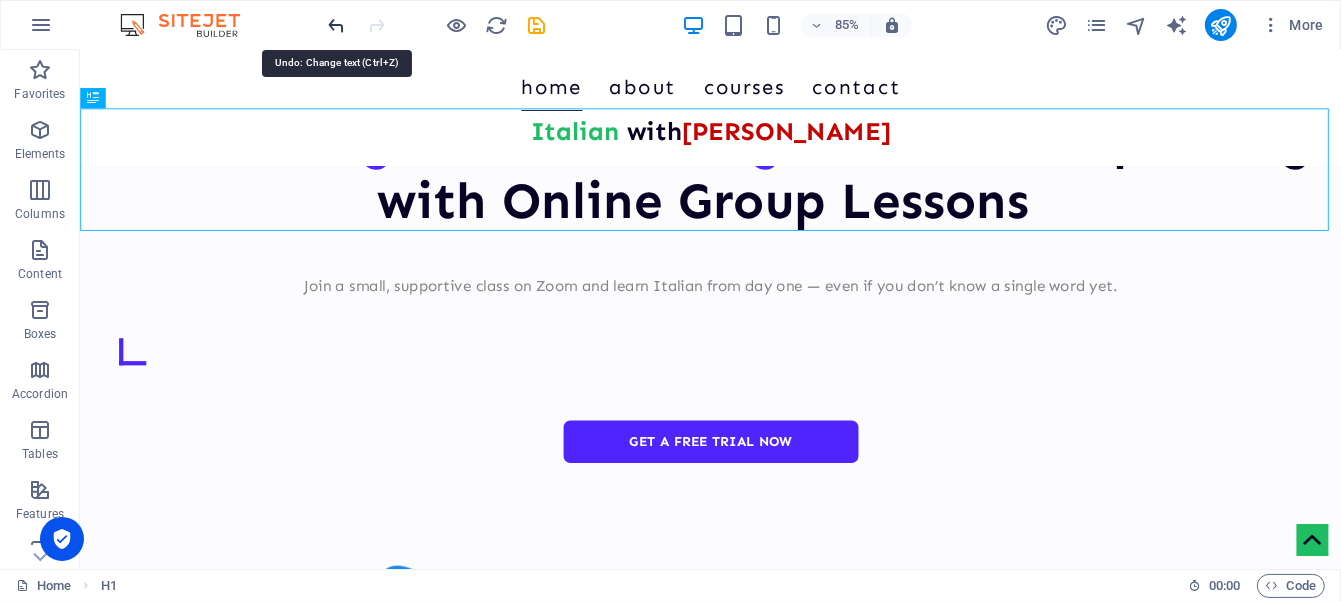 click at bounding box center (337, 25) 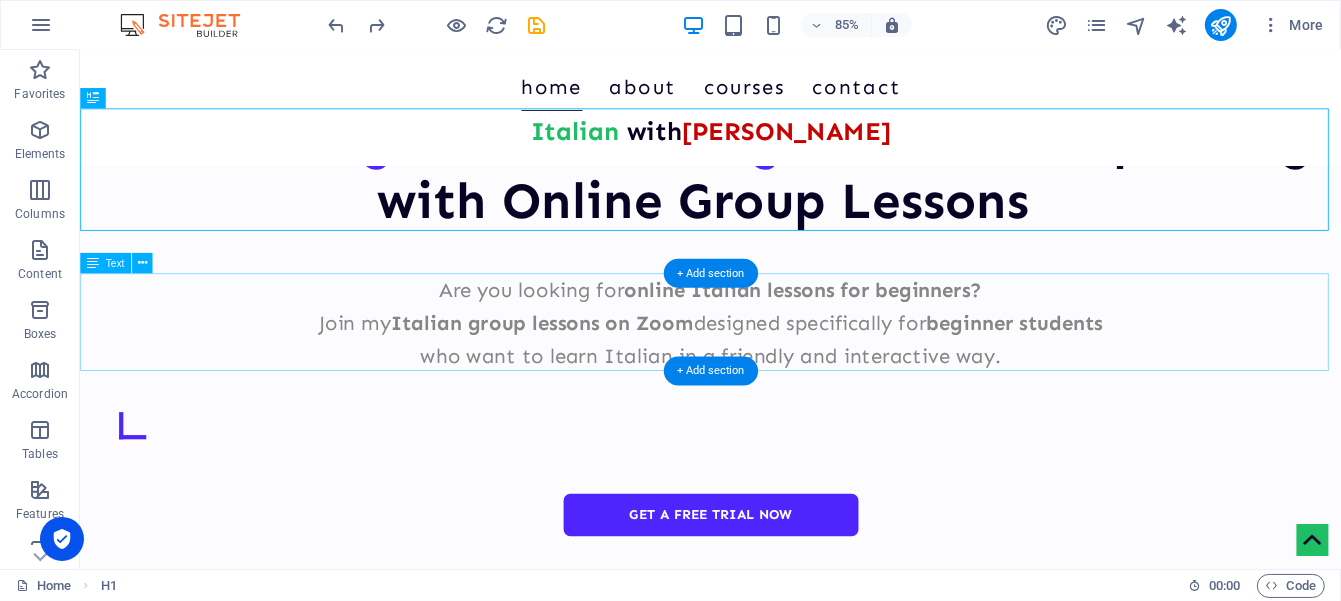 click on "Are you looking for  online Italian lessons for beginners?  Join my  Italian group lessons on Zoom  designed specifically for  beginner students   who want to learn Italian in a friendly and interactive way." at bounding box center (822, 371) 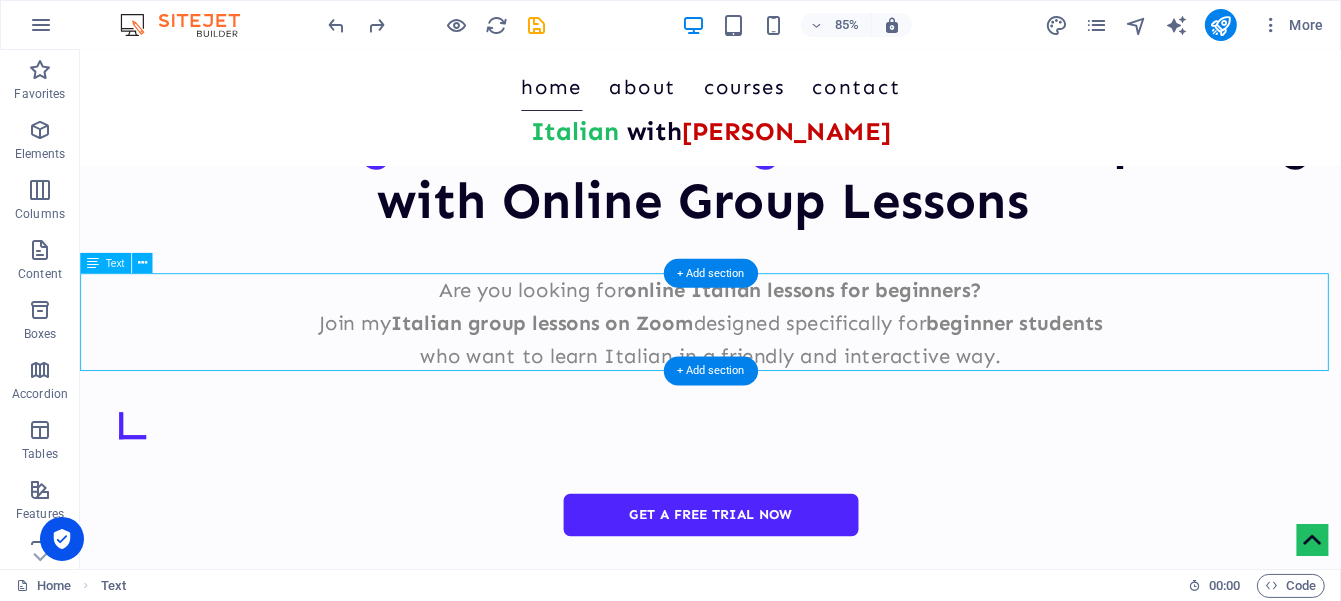 drag, startPoint x: 640, startPoint y: 325, endPoint x: 227, endPoint y: 325, distance: 413 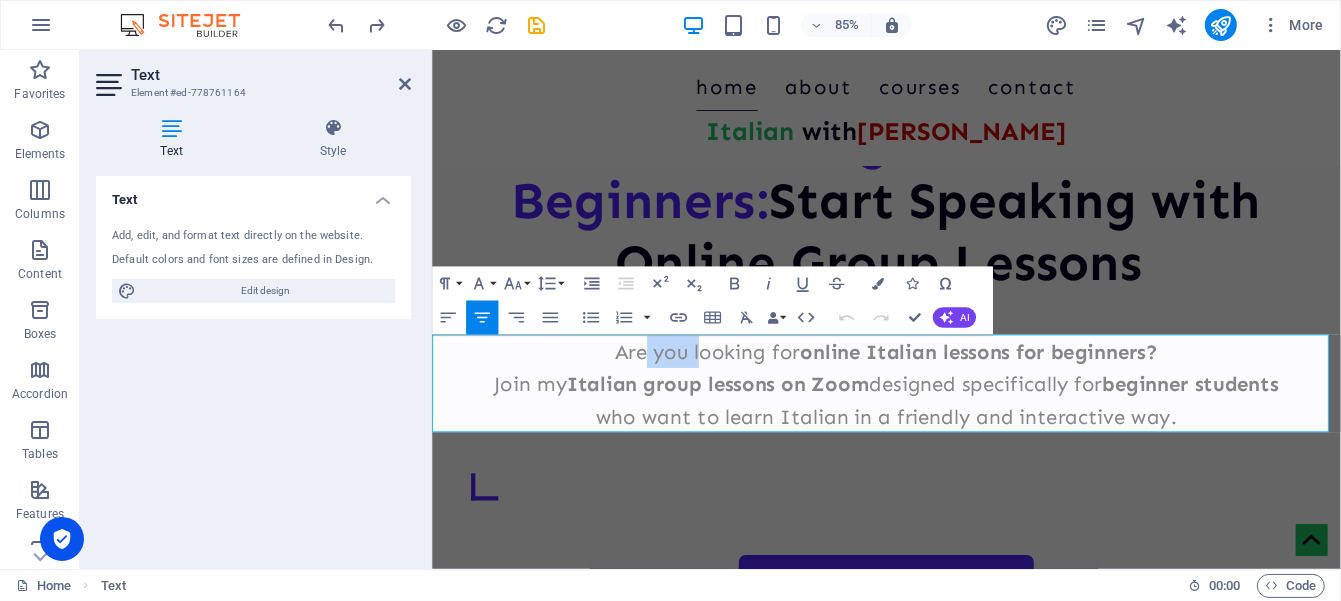drag, startPoint x: 673, startPoint y: 415, endPoint x: 741, endPoint y: 421, distance: 68.26419 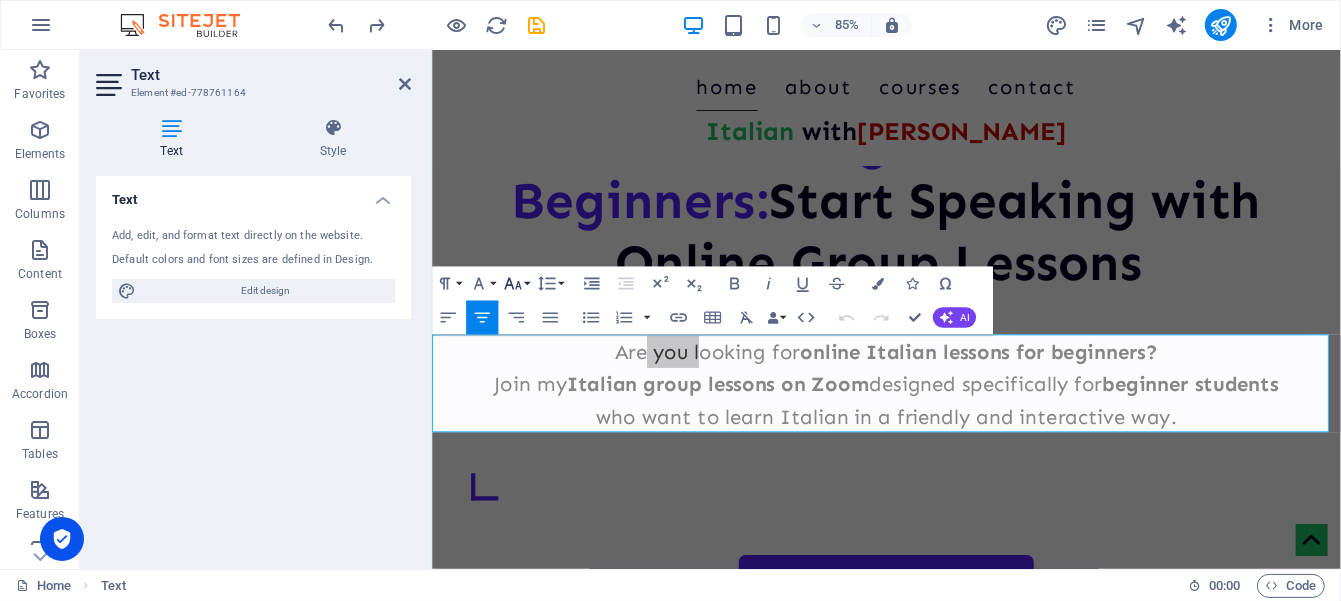click on "Font Size" at bounding box center [516, 284] 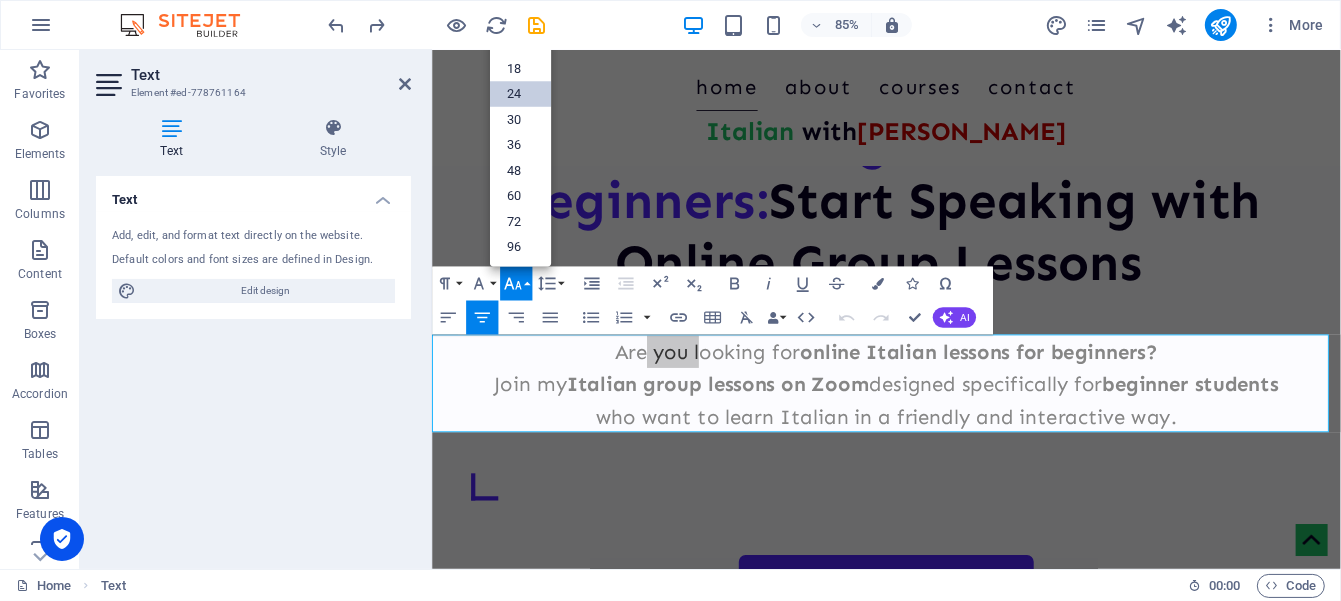 scroll, scrollTop: 160, scrollLeft: 0, axis: vertical 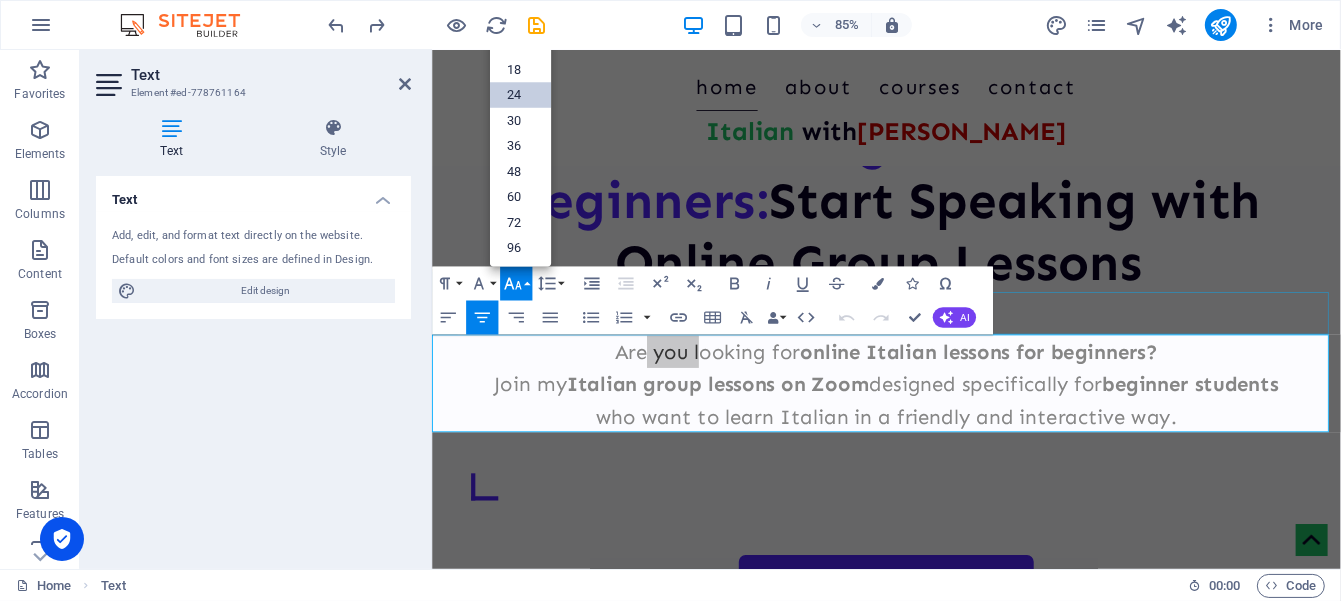 click at bounding box center [965, 361] 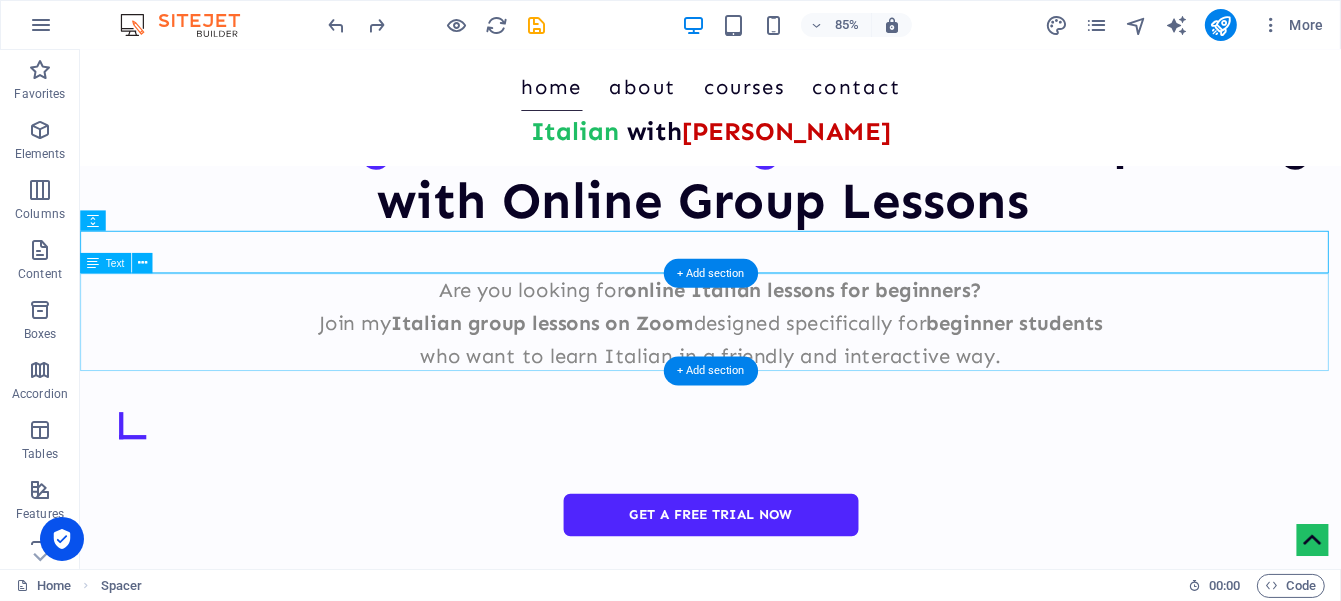 click on "Are you looking for  online Italian lessons for beginners?  Join my  Italian group lessons on Zoom  designed specifically for  beginner students   who want to learn Italian in a friendly and interactive way." at bounding box center (822, 371) 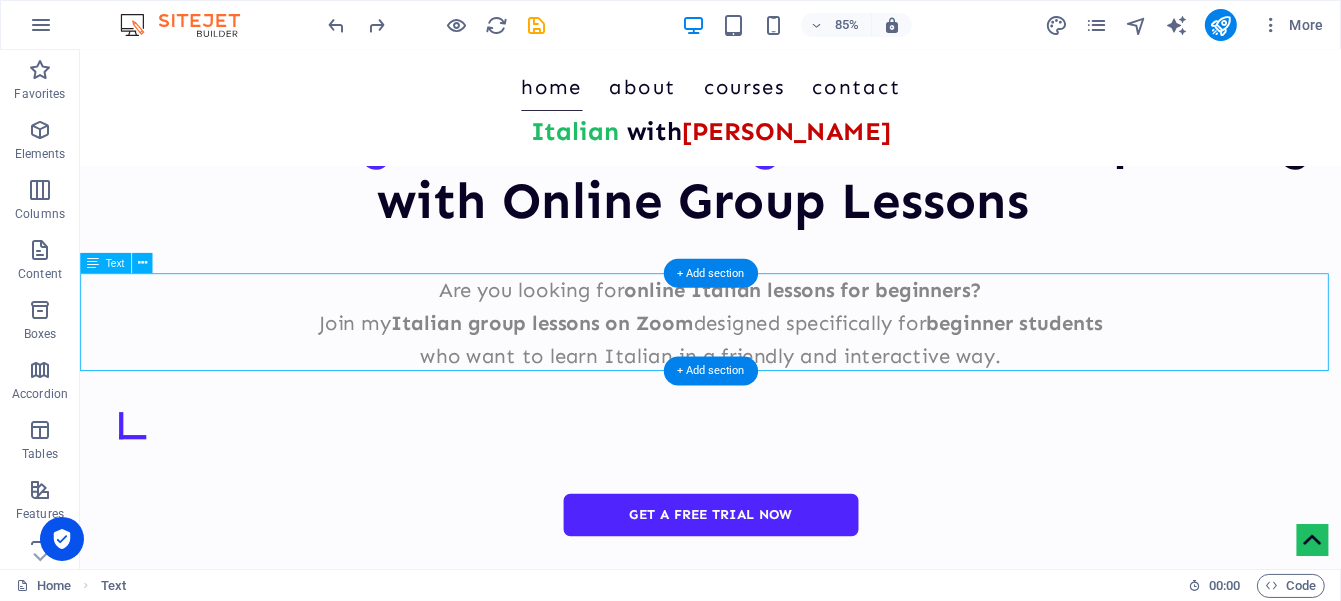 click on "Are you looking for  online Italian lessons for beginners?  Join my  Italian group lessons on Zoom  designed specifically for  beginner students   who want to learn Italian in a friendly and interactive way." at bounding box center [822, 371] 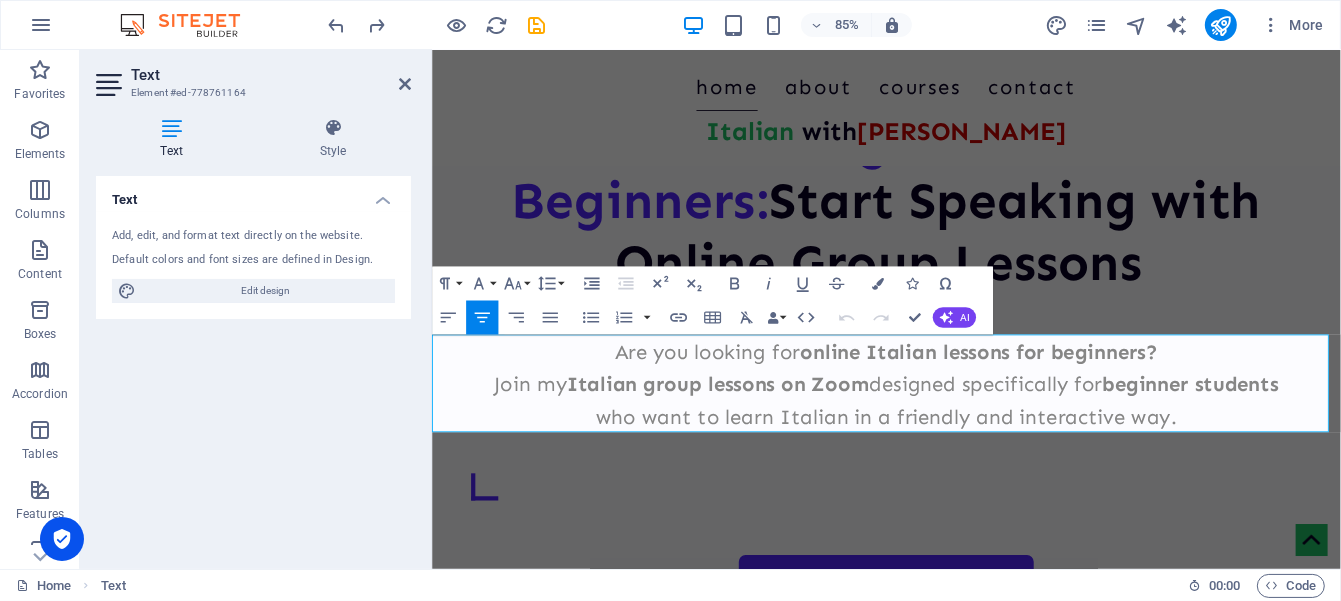 click on "who want to learn Italian in a friendly and interactive way." at bounding box center (965, 482) 